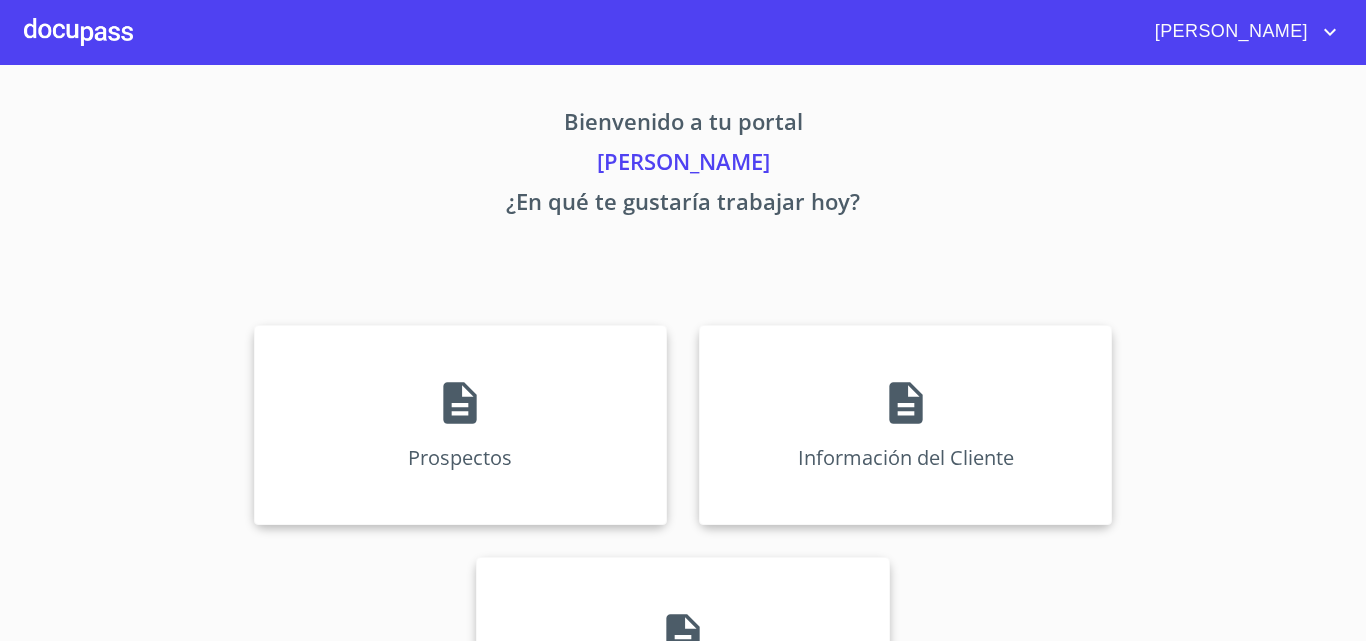 scroll, scrollTop: 0, scrollLeft: 0, axis: both 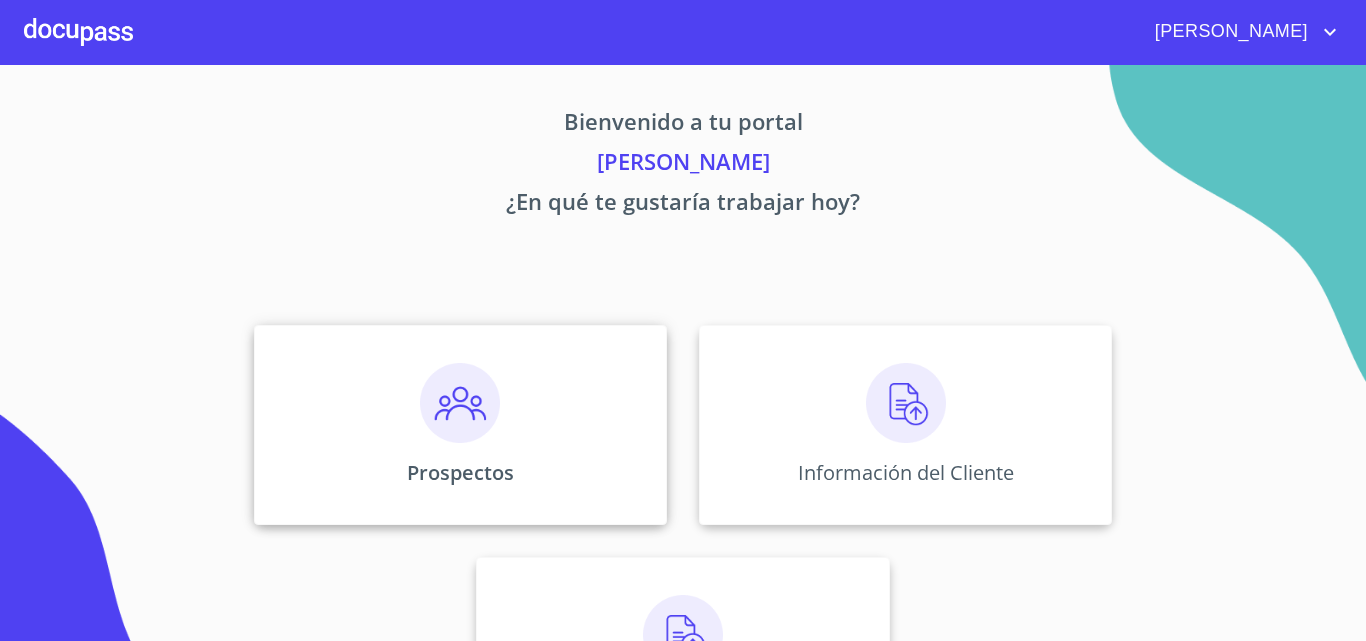 click at bounding box center [460, 403] 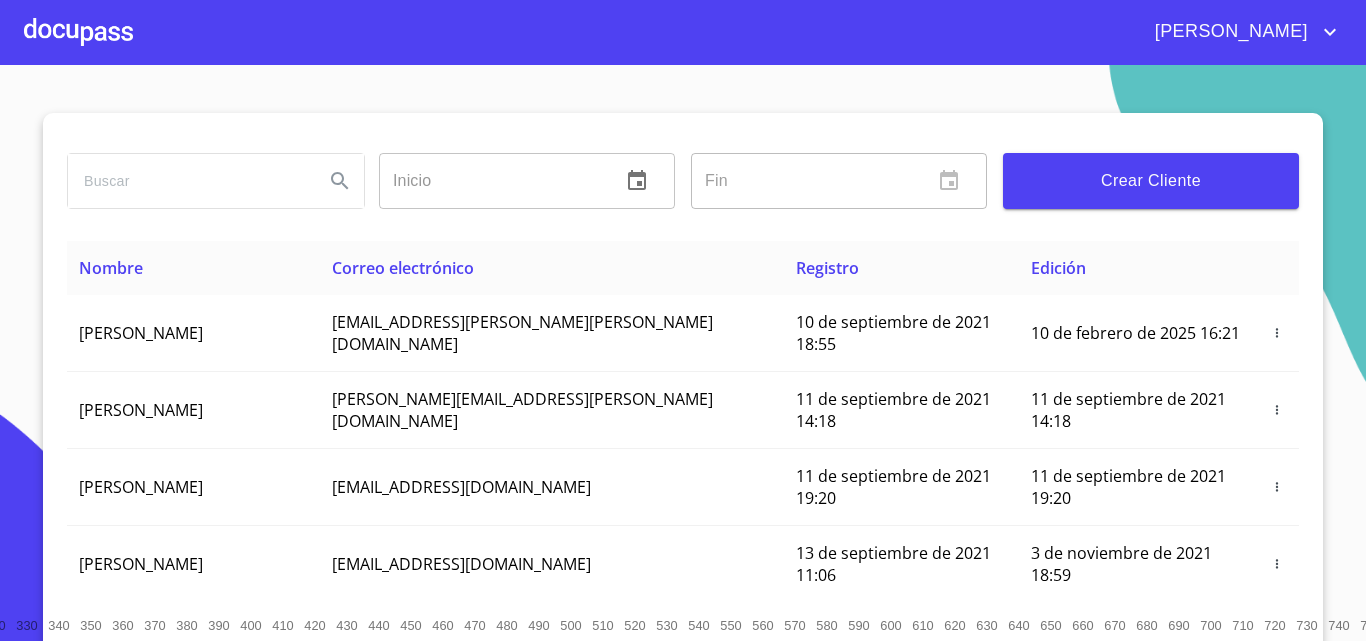click at bounding box center (188, 181) 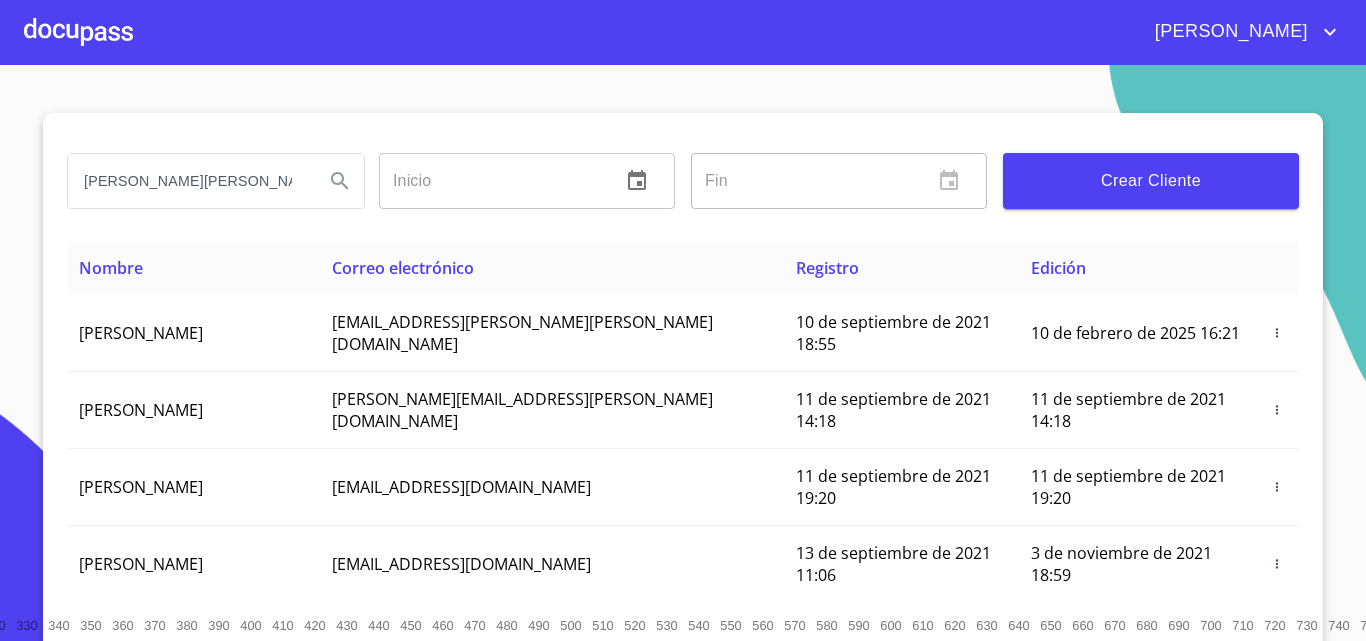 click 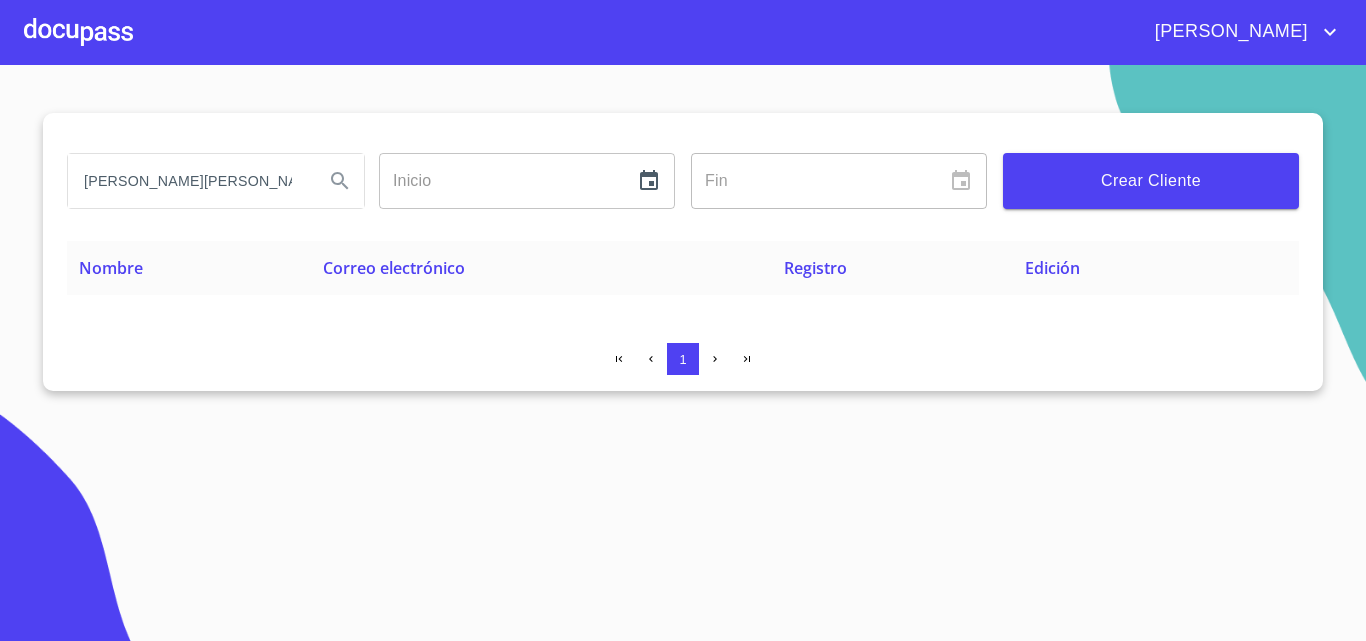 click on "[PERSON_NAME][PERSON_NAME]" at bounding box center (188, 181) 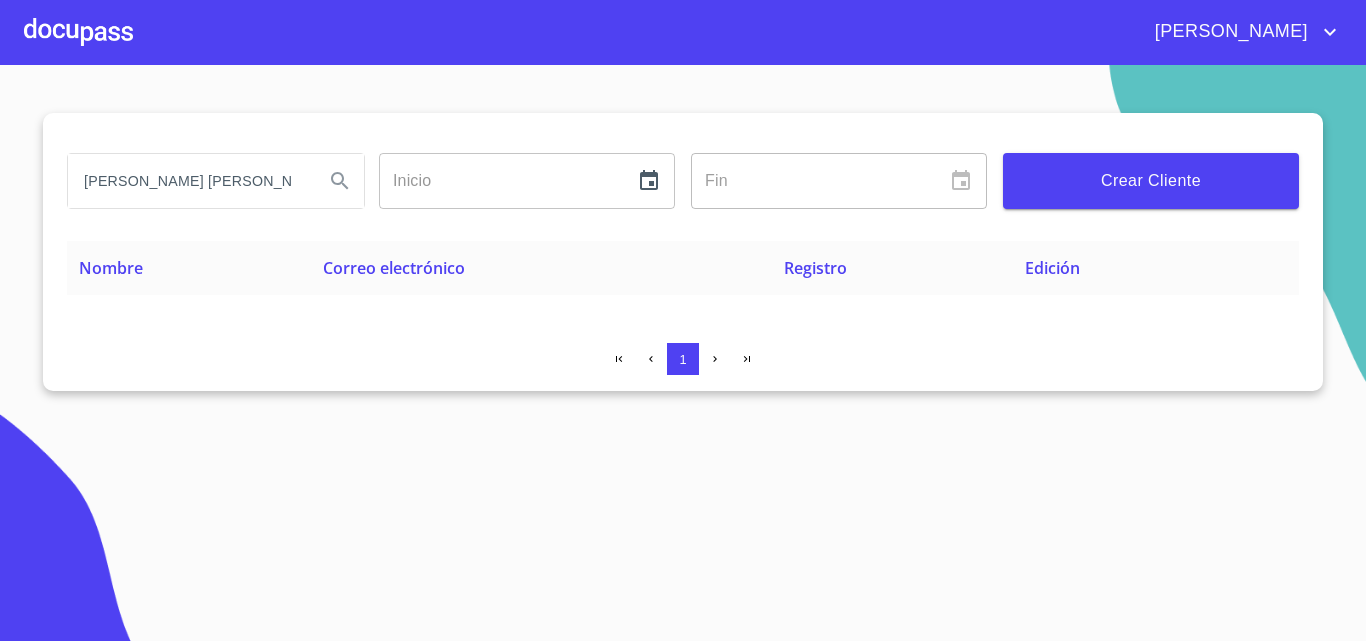 click 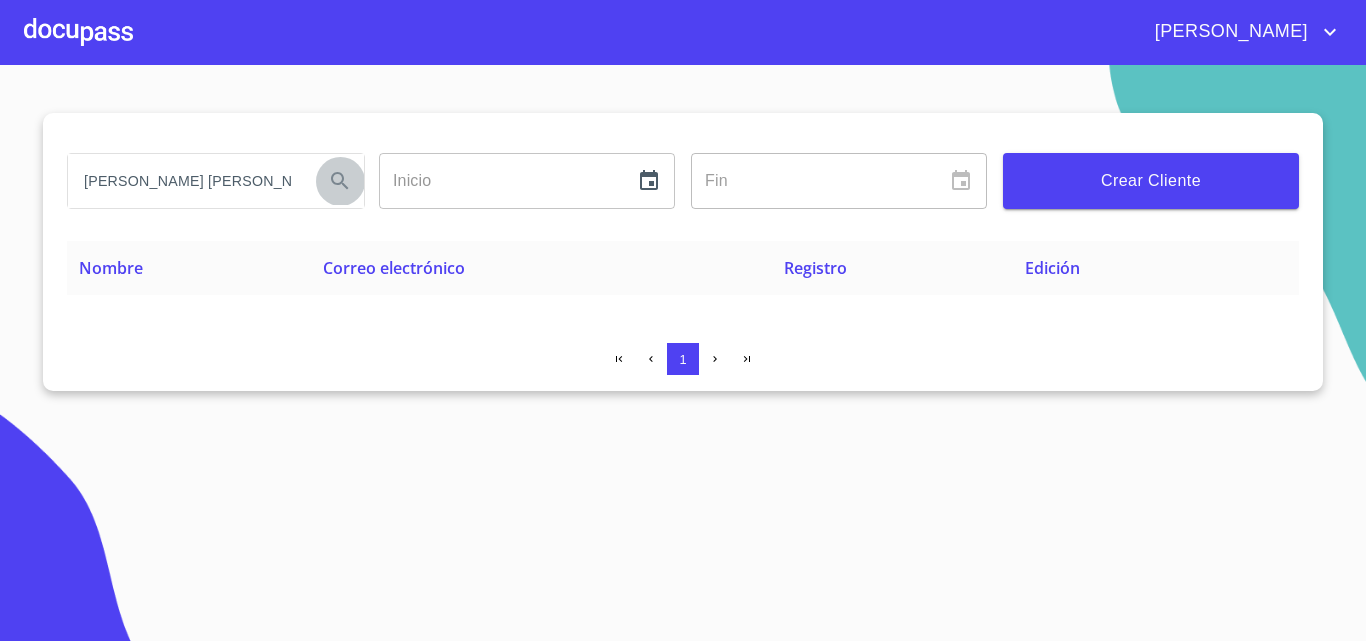 click 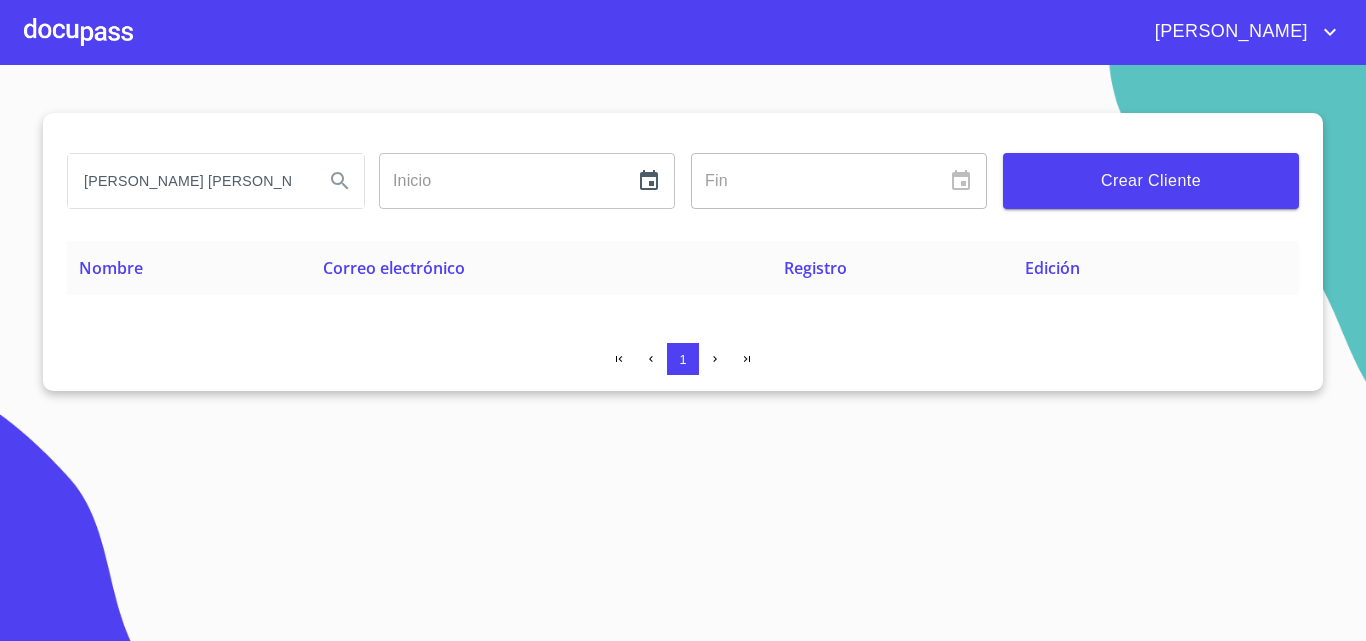 click 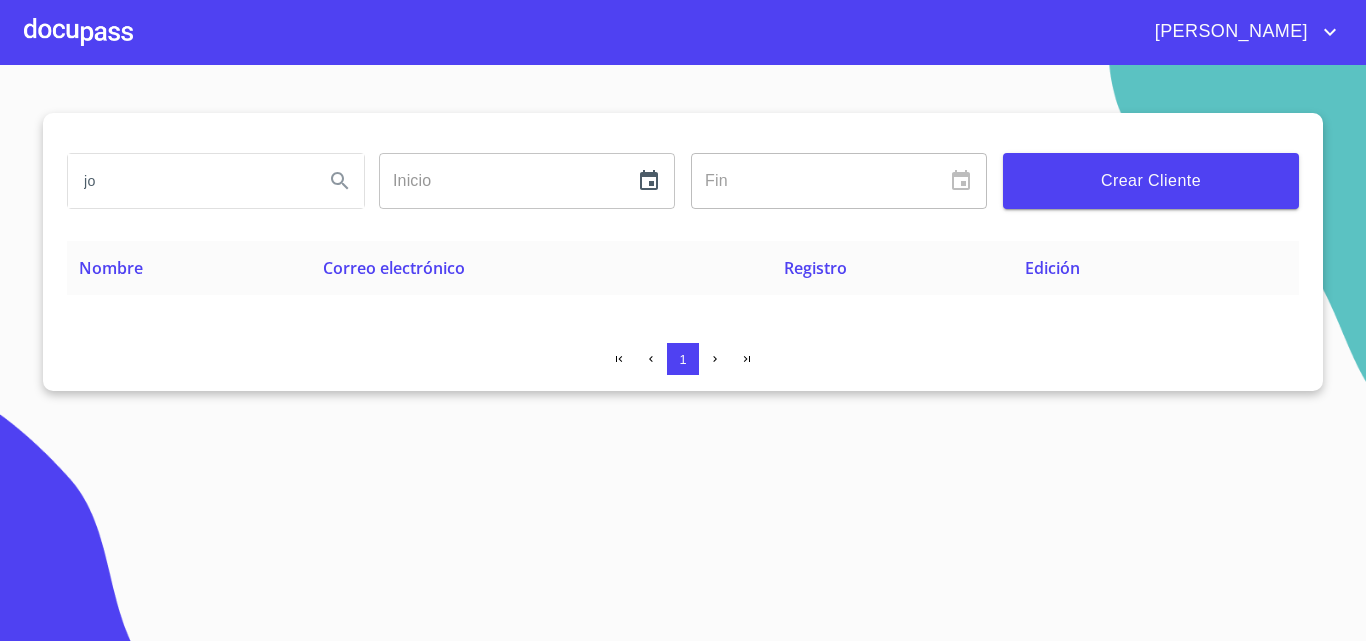 type on "j" 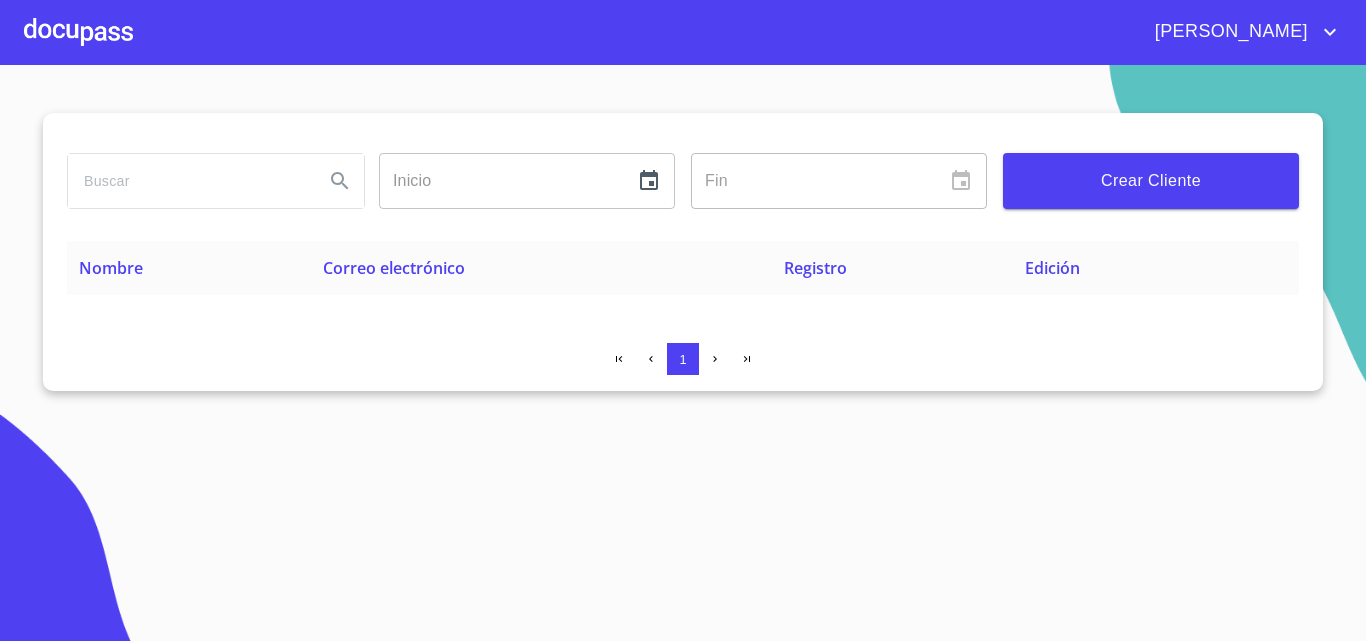 type 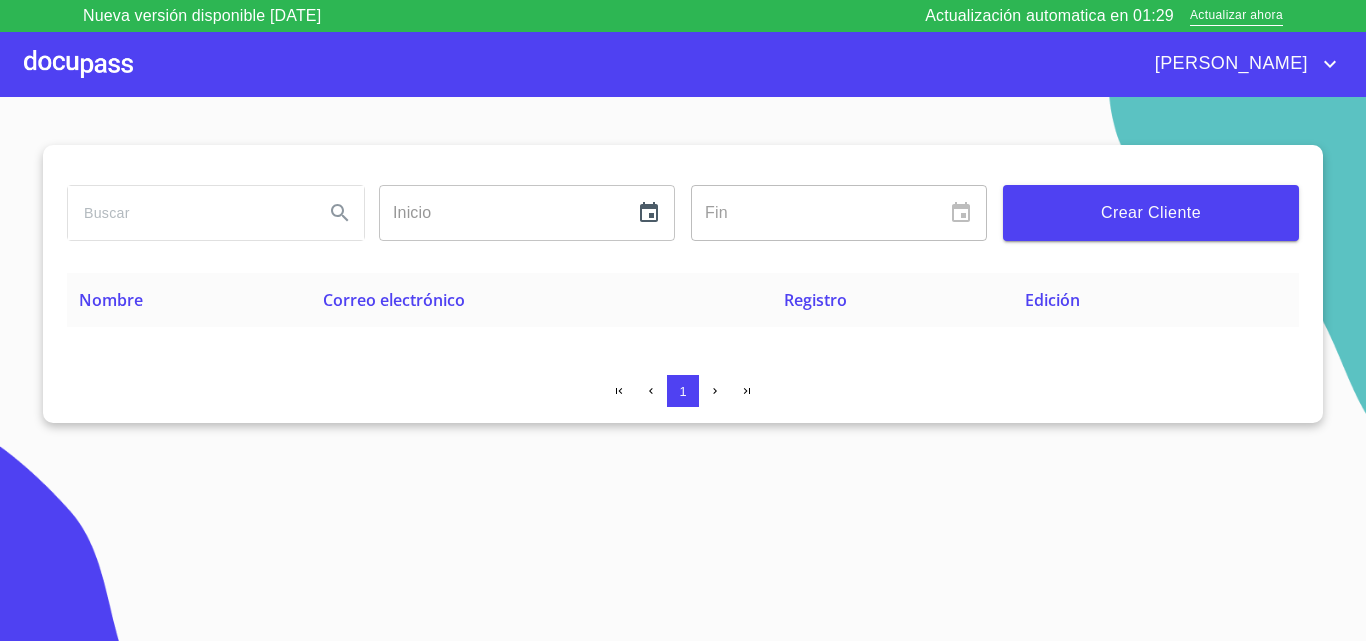 click at bounding box center [78, 64] 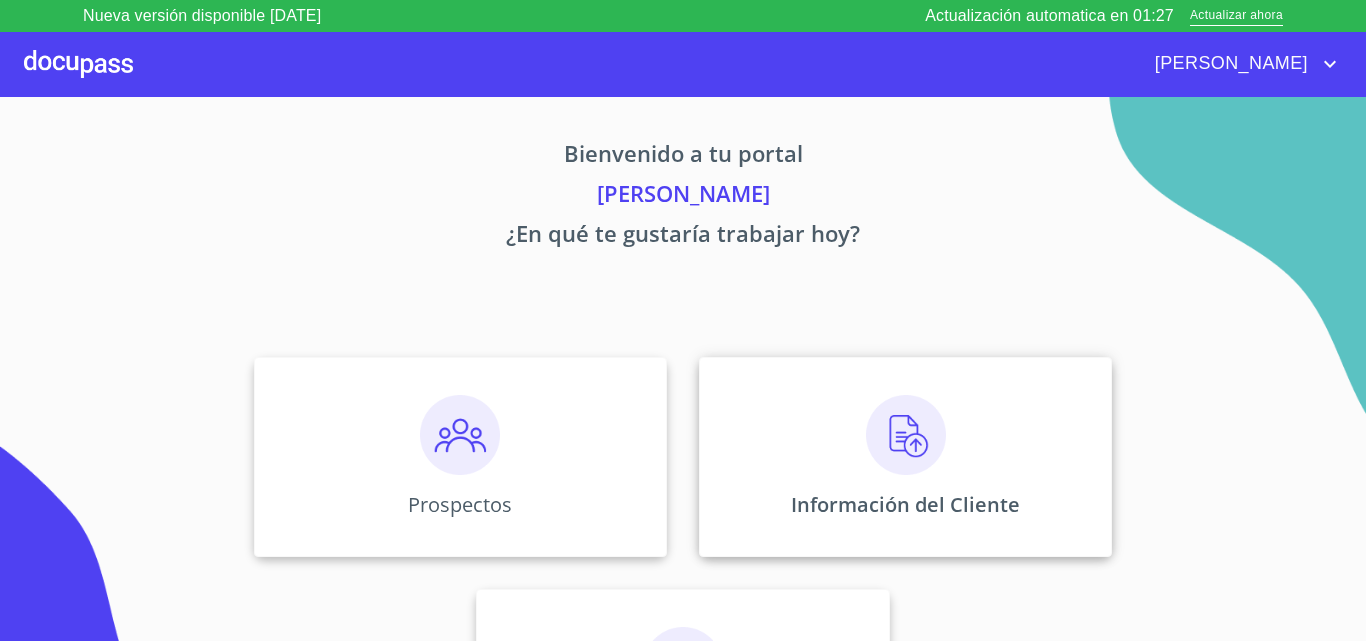 click at bounding box center (906, 435) 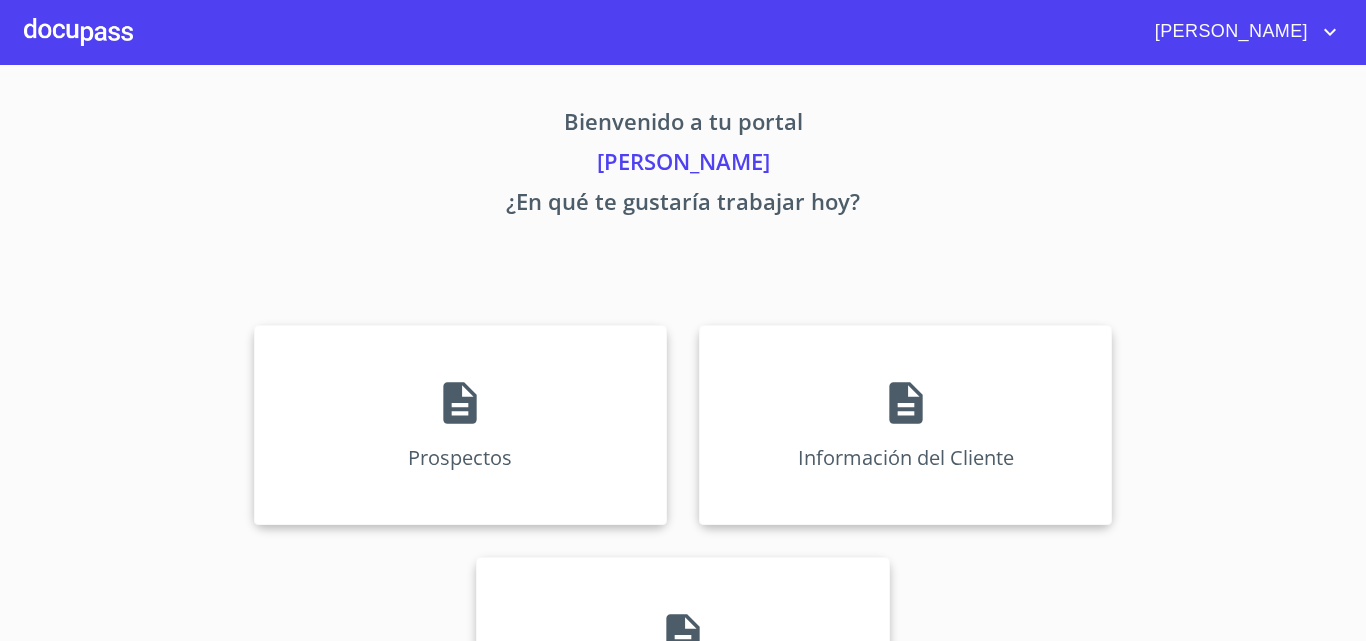 scroll, scrollTop: 0, scrollLeft: 0, axis: both 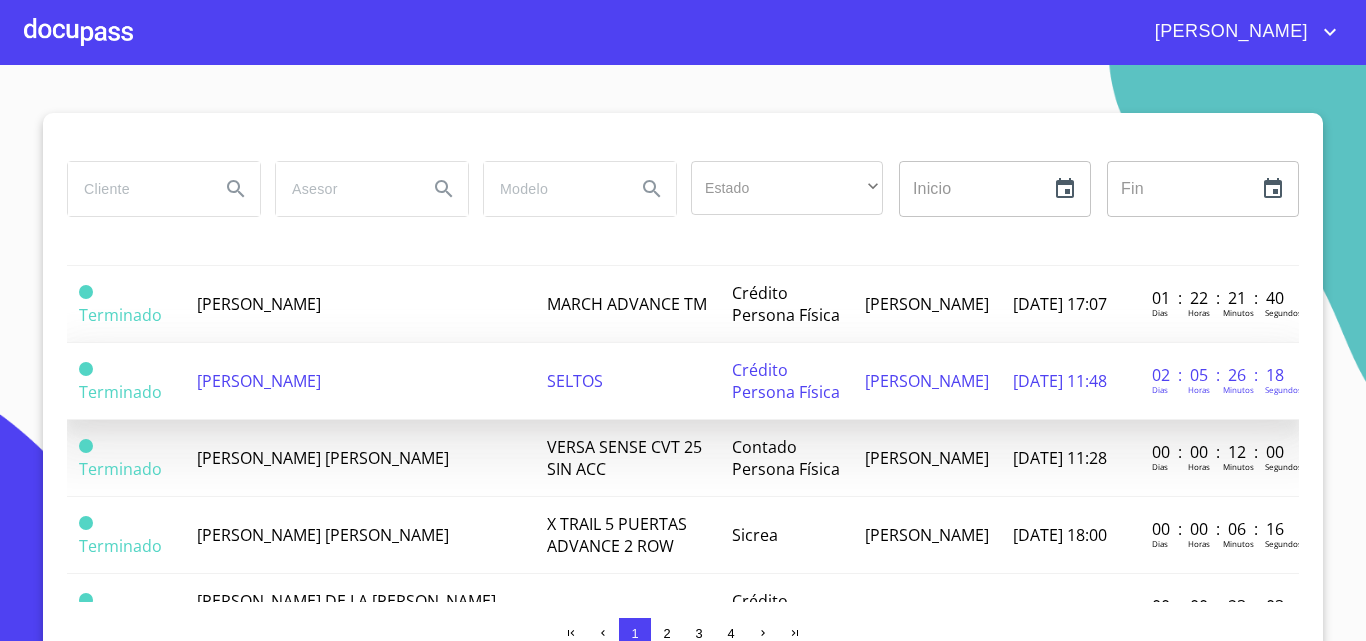 click on "[PERSON_NAME]" at bounding box center [360, 381] 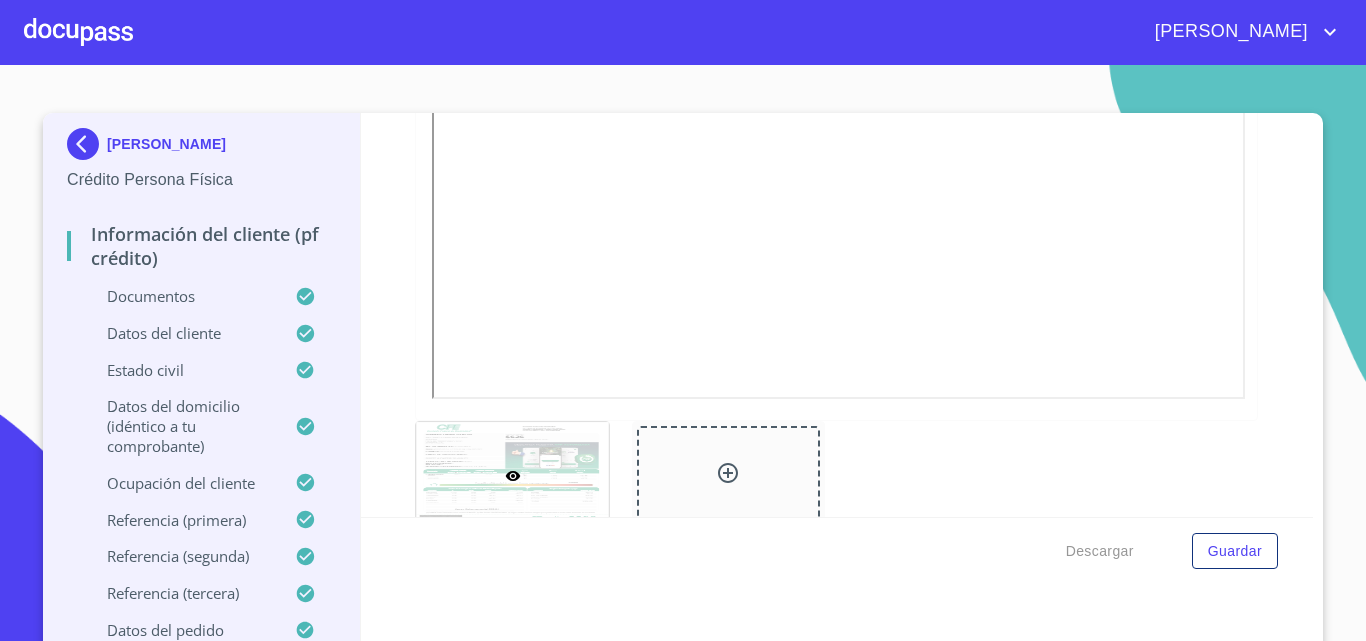 scroll, scrollTop: 1200, scrollLeft: 0, axis: vertical 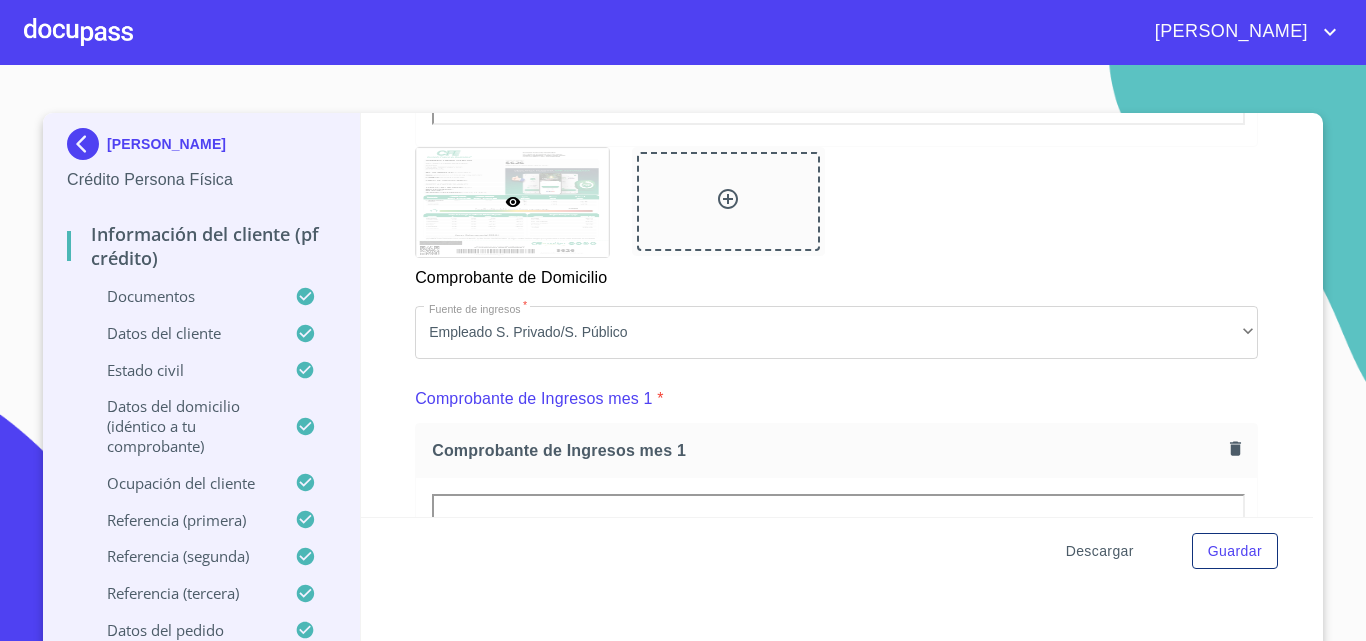 click on "Descargar" at bounding box center (1100, 551) 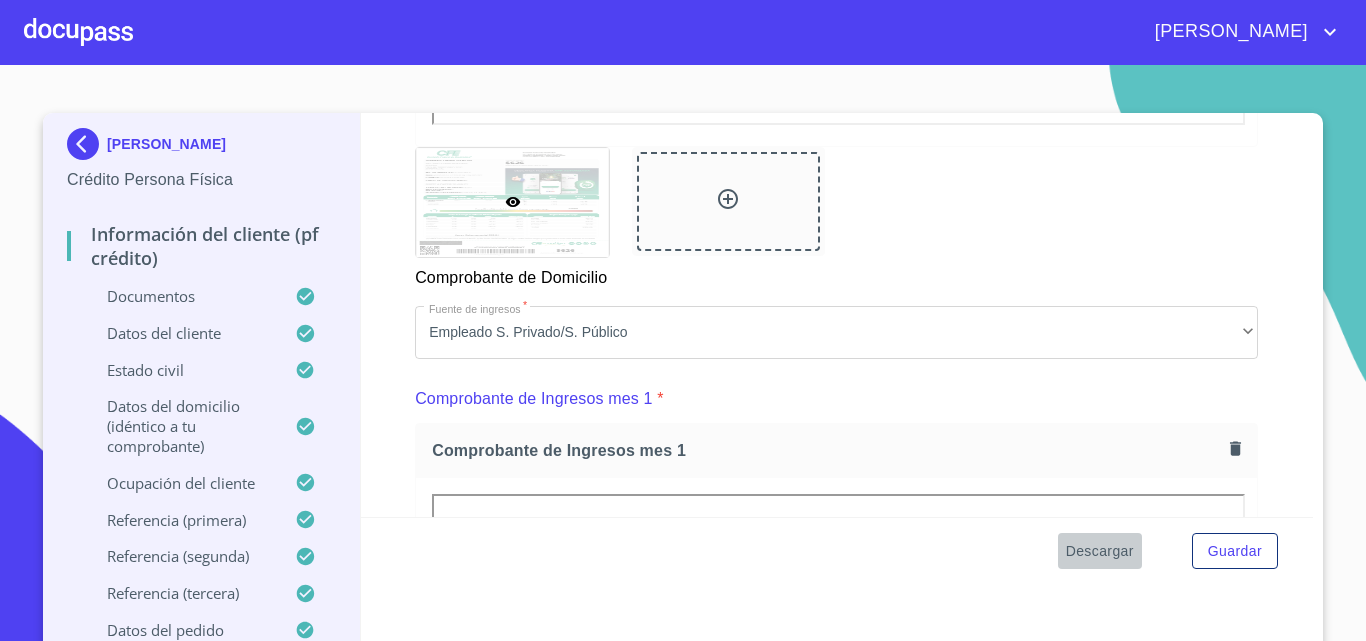 click on "Descargar" at bounding box center (1100, 551) 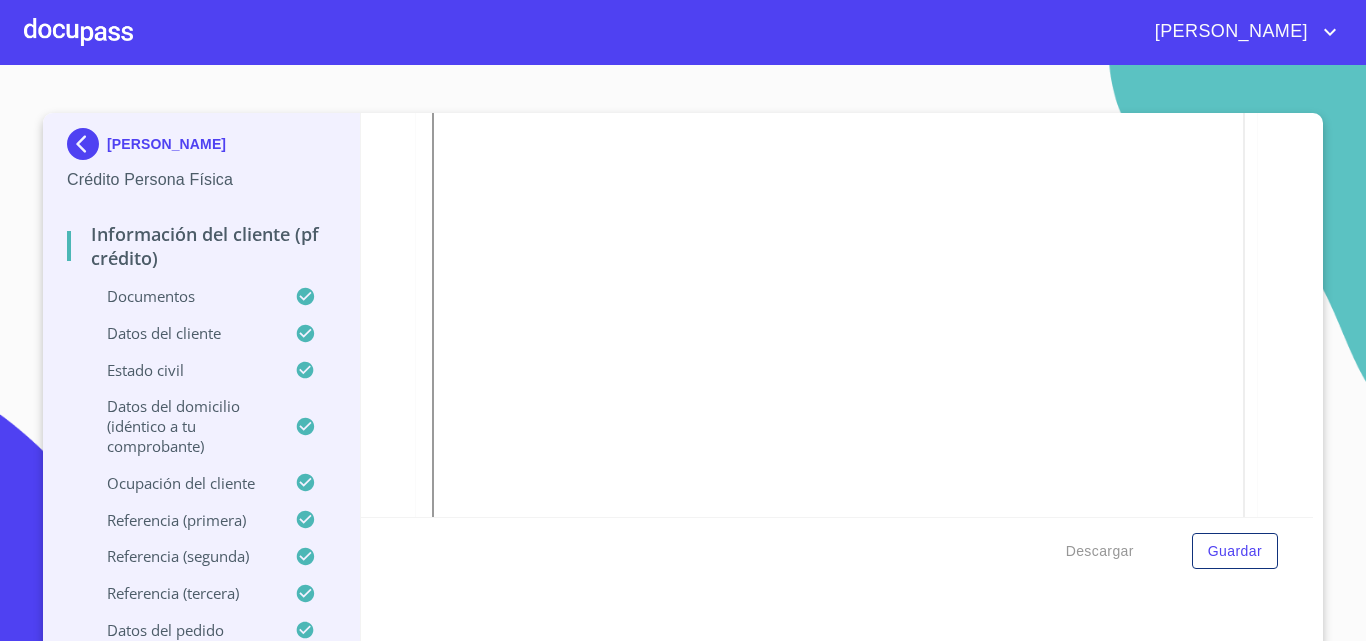 scroll, scrollTop: 2600, scrollLeft: 0, axis: vertical 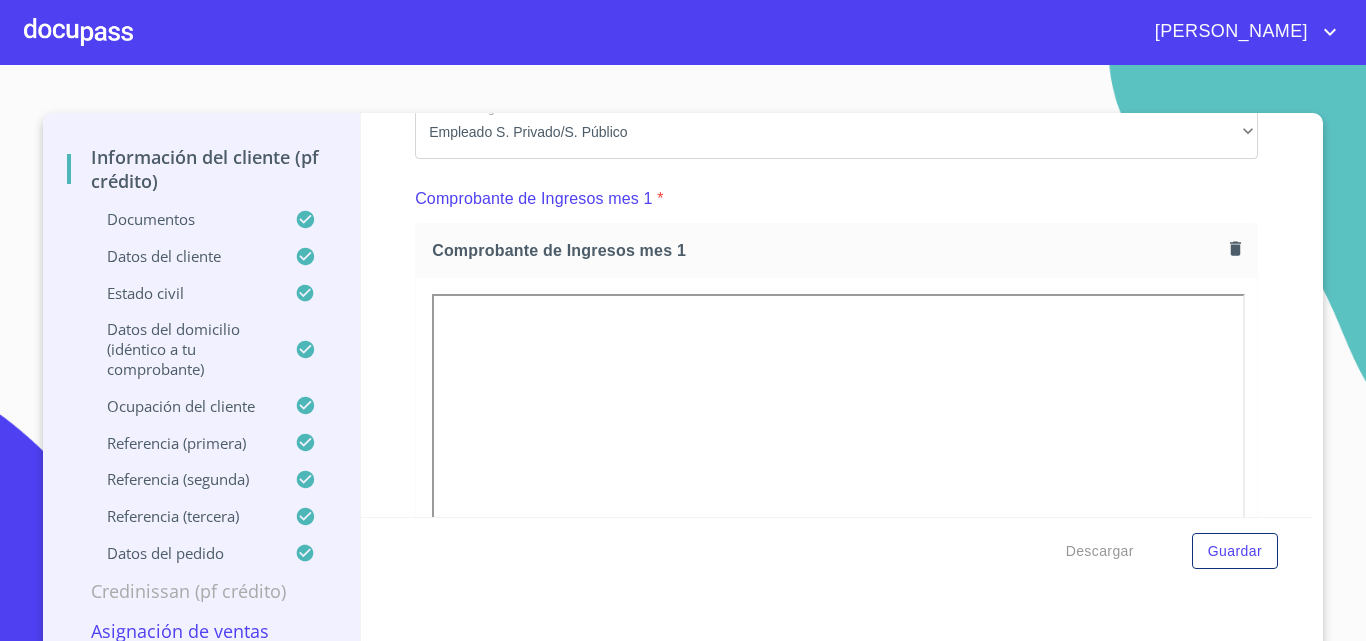 drag, startPoint x: 487, startPoint y: 204, endPoint x: 420, endPoint y: 342, distance: 153.4047 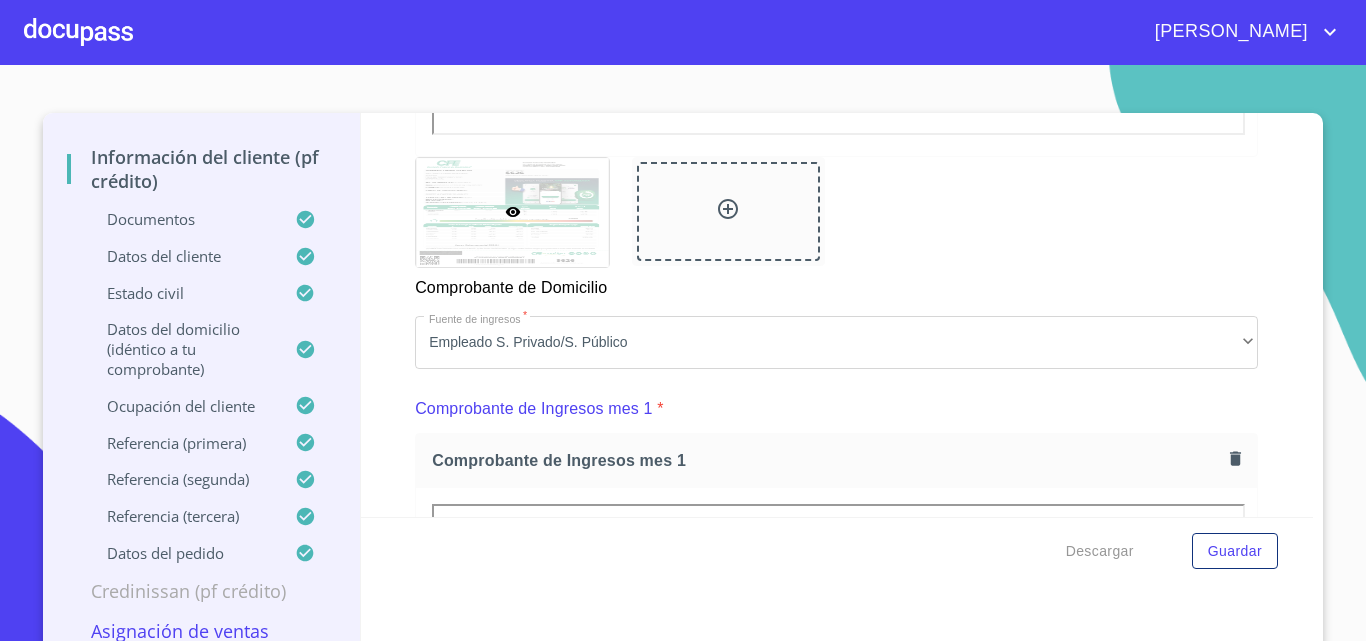 scroll, scrollTop: 1300, scrollLeft: 0, axis: vertical 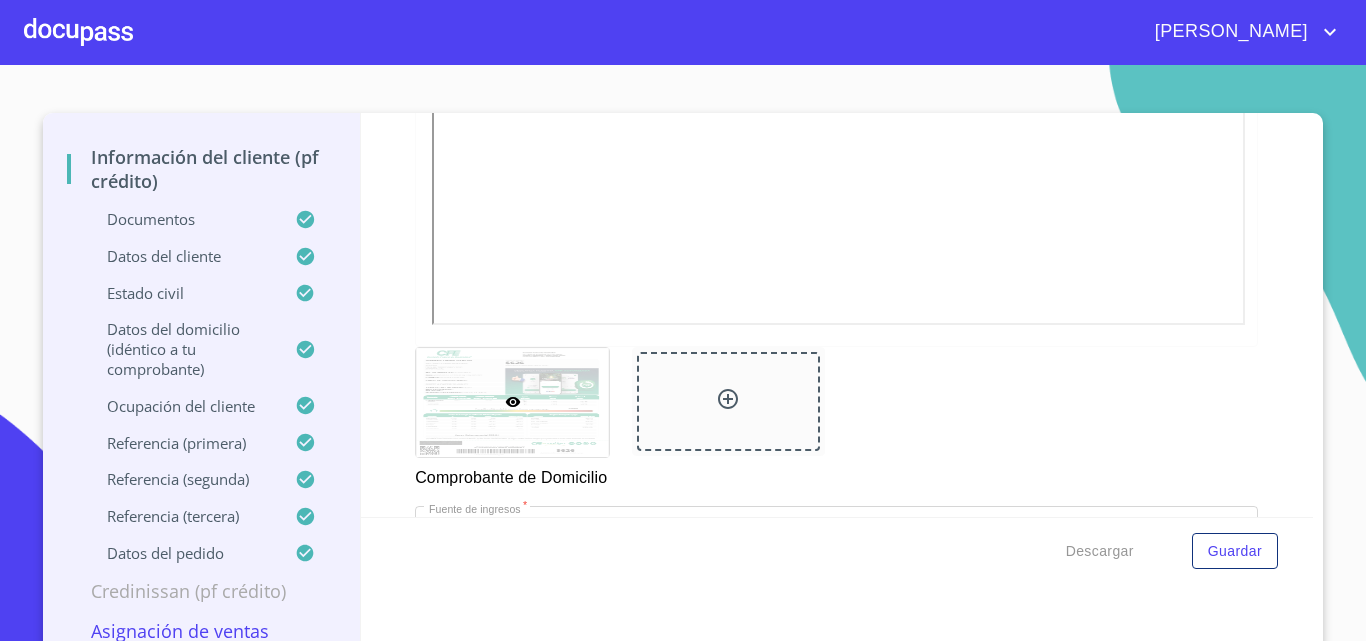 click at bounding box center [836, -519] 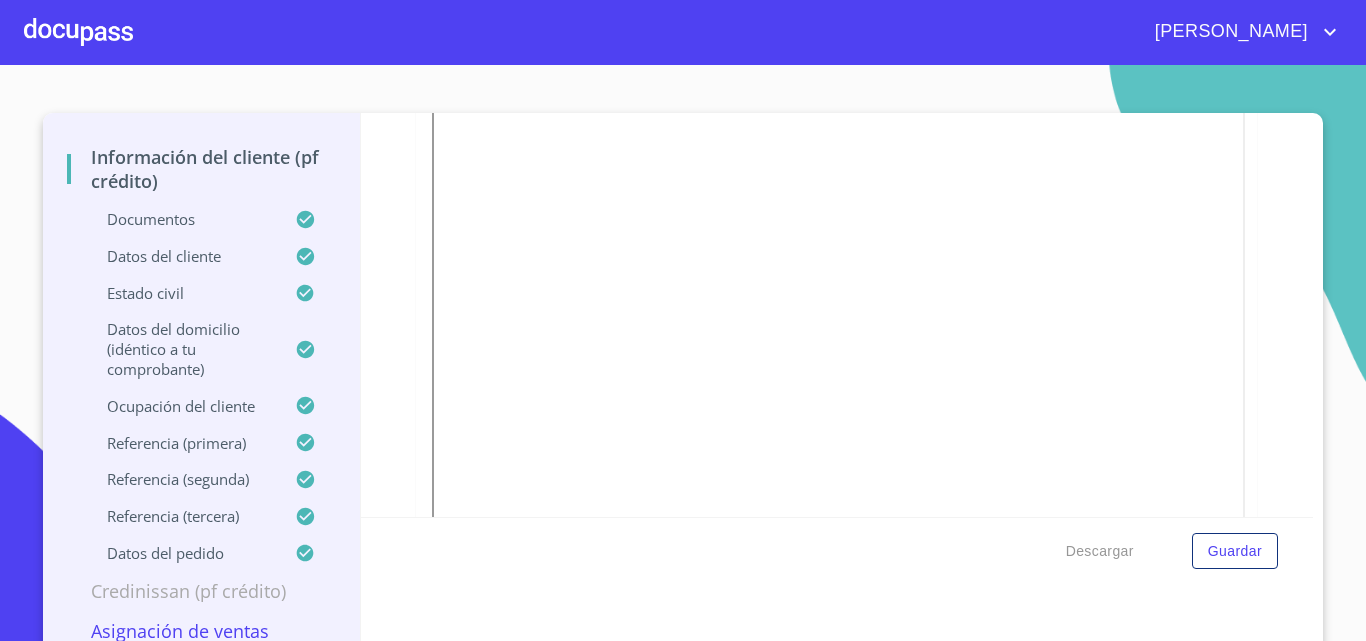scroll, scrollTop: 700, scrollLeft: 0, axis: vertical 